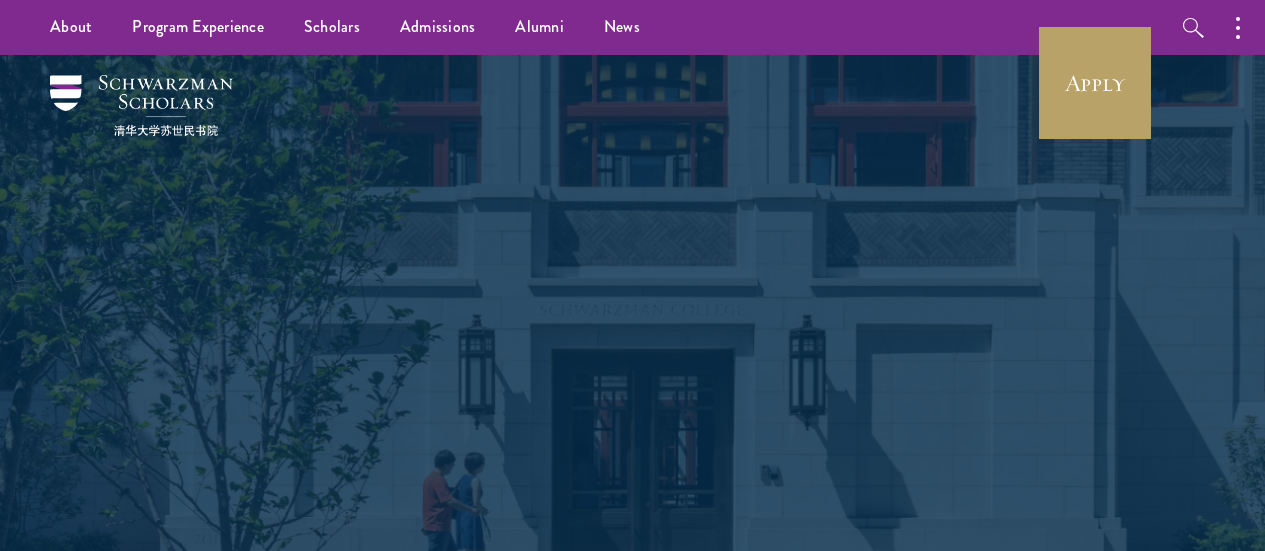 scroll, scrollTop: 0, scrollLeft: 0, axis: both 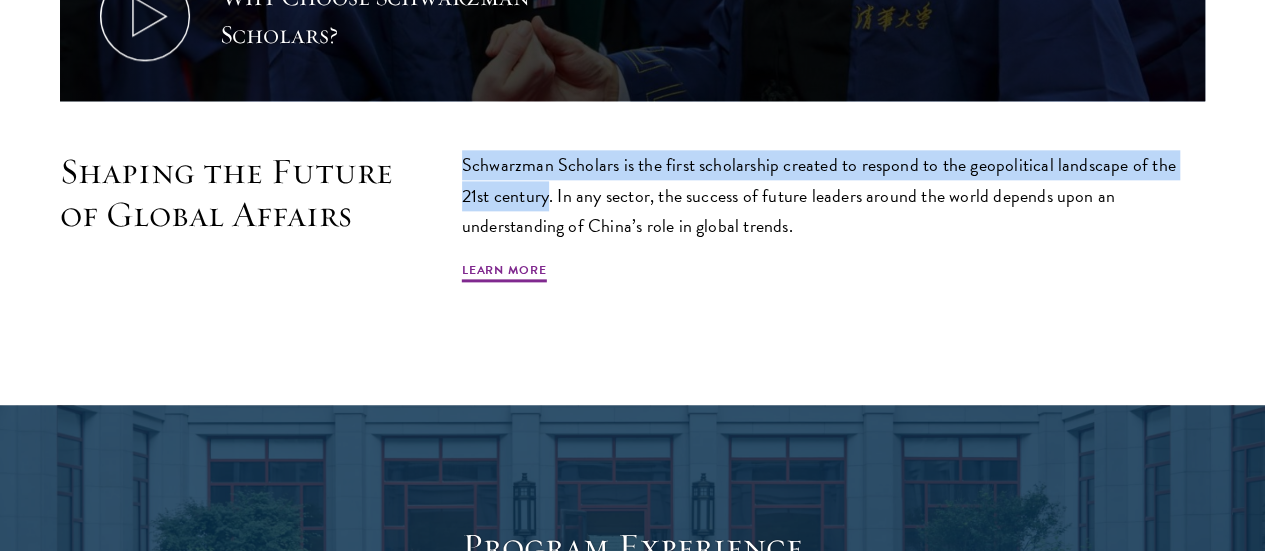 drag, startPoint x: 502, startPoint y: 145, endPoint x: 740, endPoint y: 183, distance: 241.01453 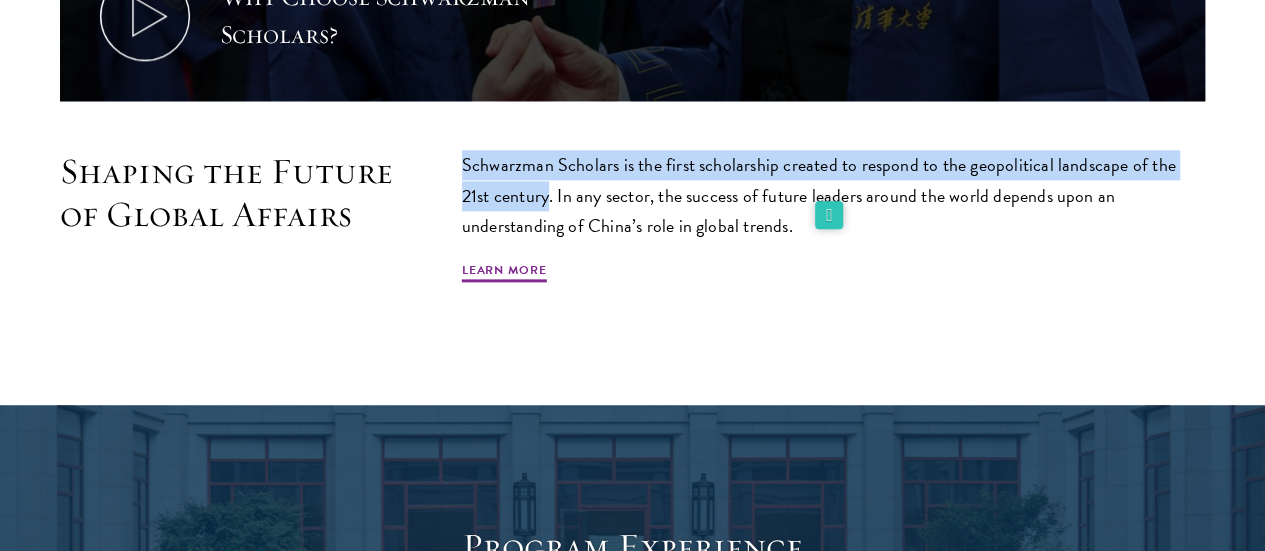 copy on "Schwarzman Scholars is the first scholarship created to respond to the geopolitical landscape of the 21st century" 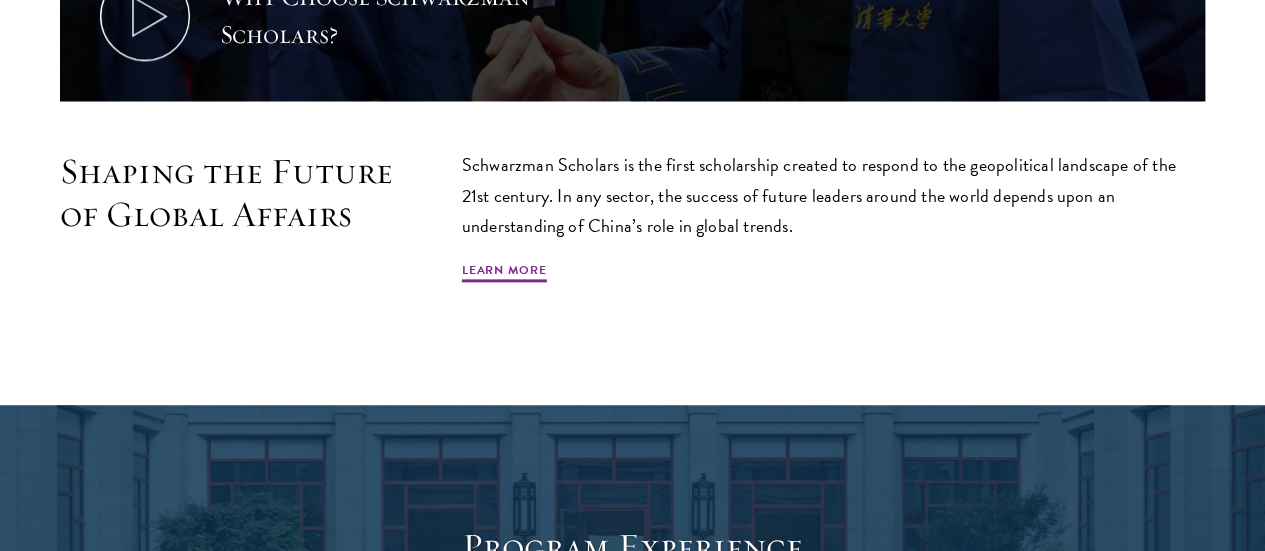 click on "Schwarzman Scholars is the first scholarship created to respond to the geopolitical landscape of the 21st century. In any sector, the success of future leaders around the world depends upon an understanding of China’s role in global trends." at bounding box center [833, 195] 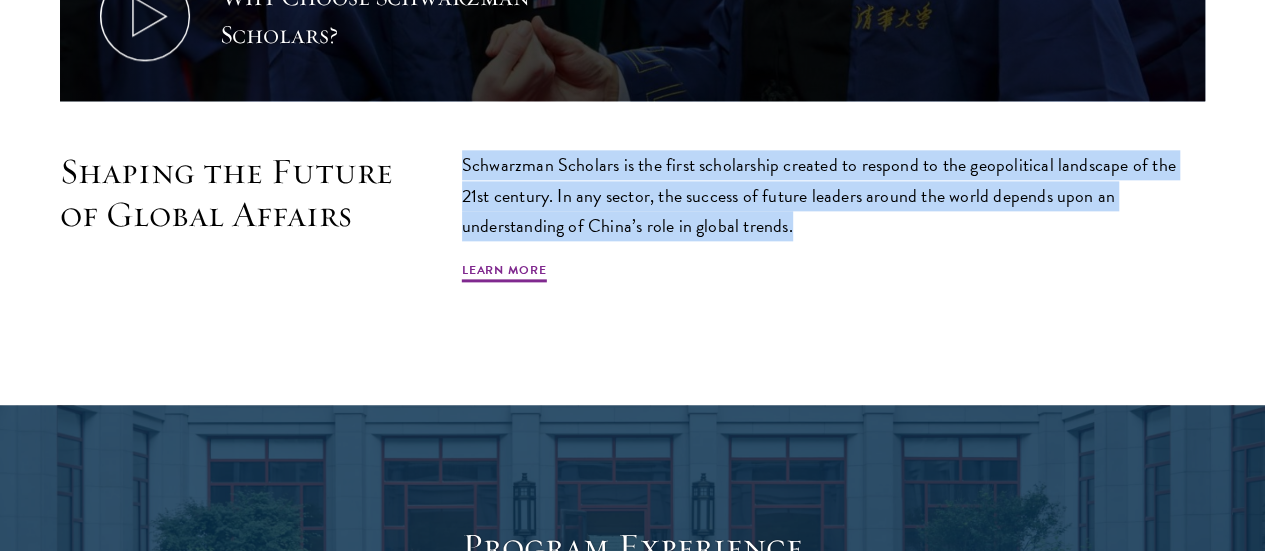 drag, startPoint x: 522, startPoint y: 153, endPoint x: 1040, endPoint y: 223, distance: 522.7083 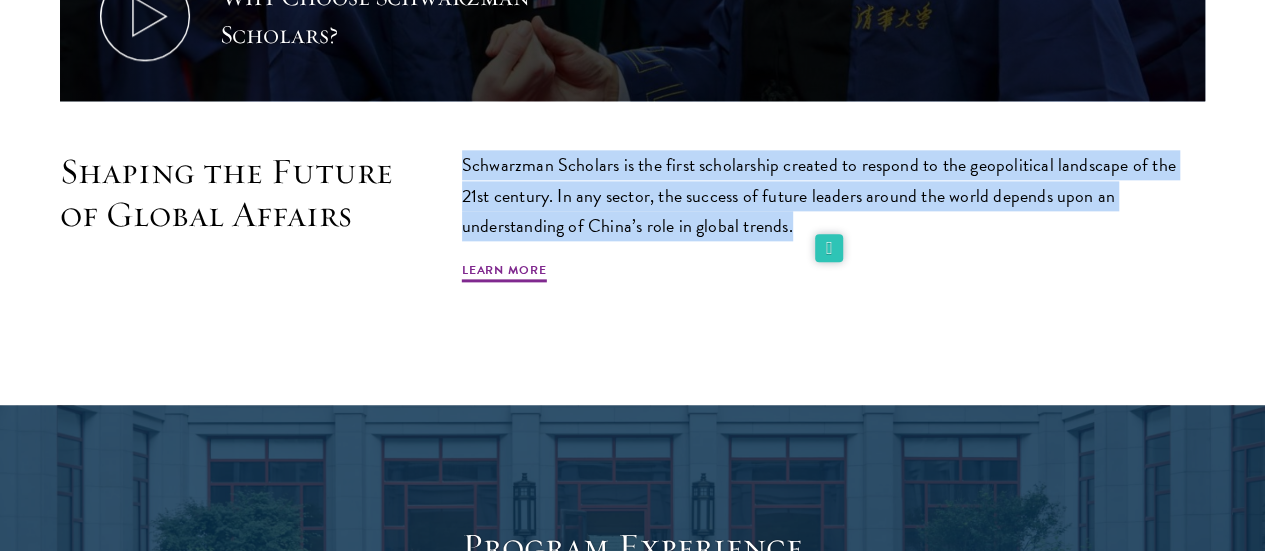 click on "Schwarzman Scholars is the first scholarship created to respond to the geopolitical landscape of the 21st century. In any sector, the success of future leaders around the world depends upon an understanding of China’s role in global trends." at bounding box center (833, 195) 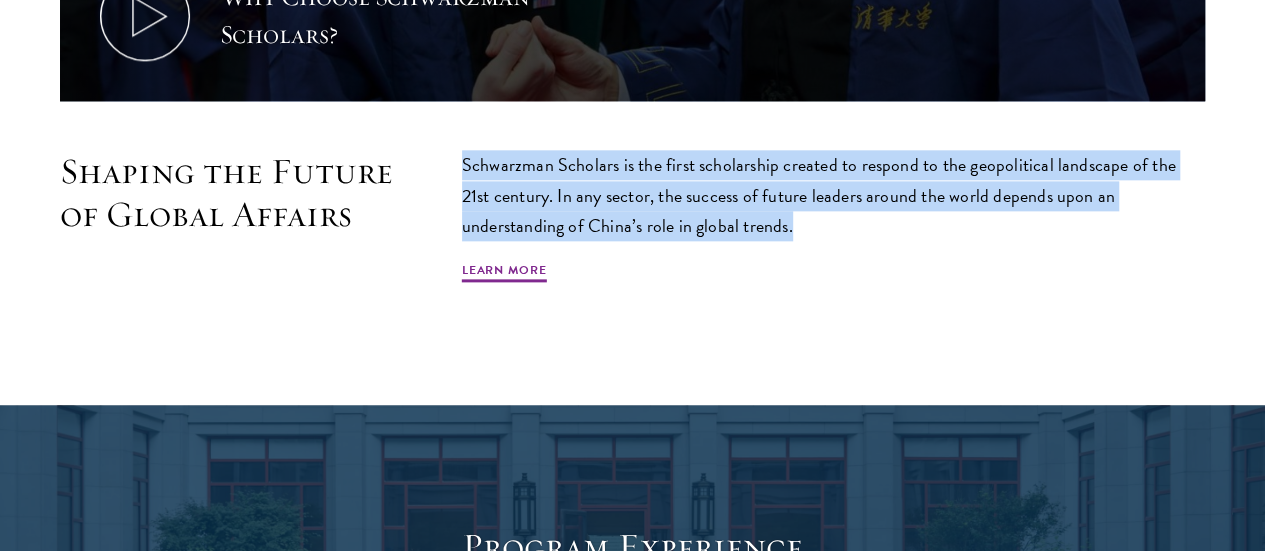 drag, startPoint x: 509, startPoint y: 156, endPoint x: 1102, endPoint y: 215, distance: 595.92786 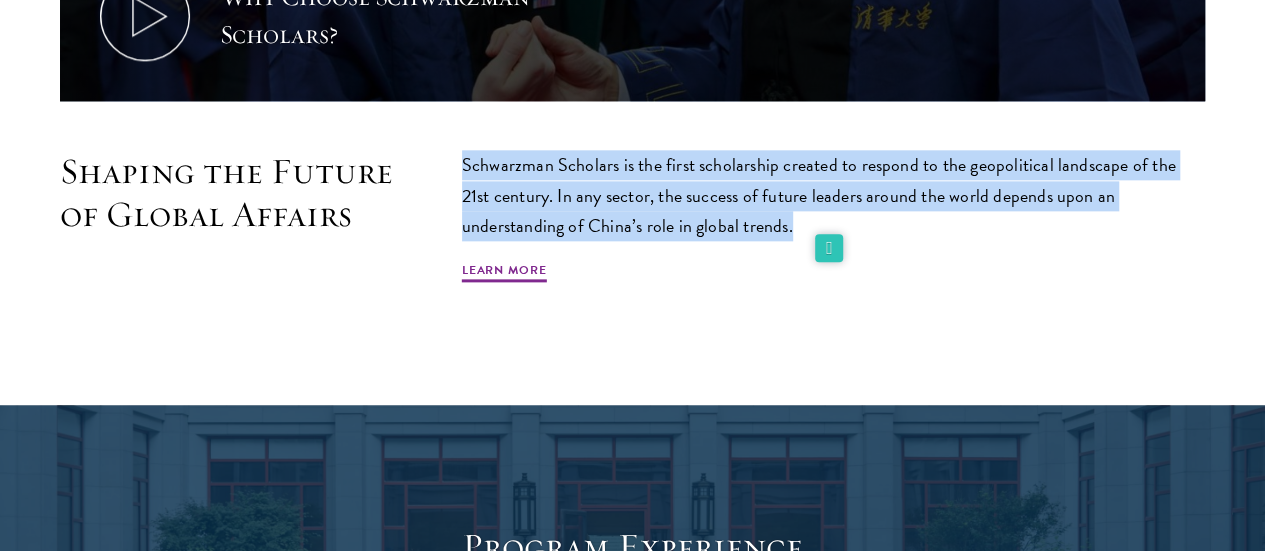 copy on "Schwarzman Scholars is the first scholarship created to respond to the geopolitical landscape of the 21st century. In any sector, the success of future leaders around the world depends upon an understanding of China’s role in global trends." 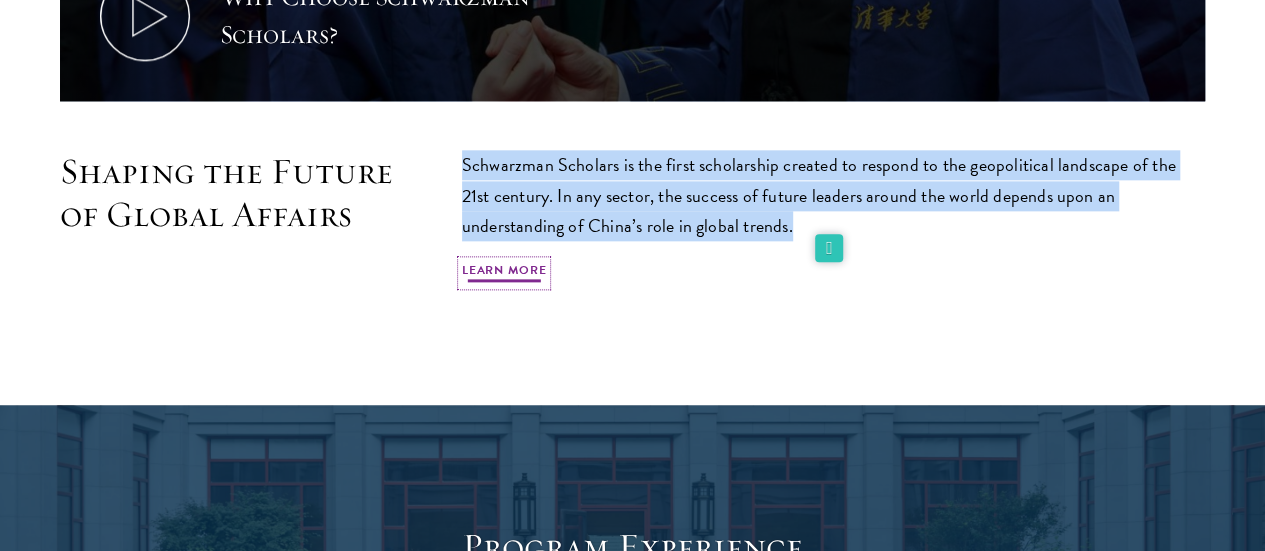 click on "Learn More" at bounding box center (504, 273) 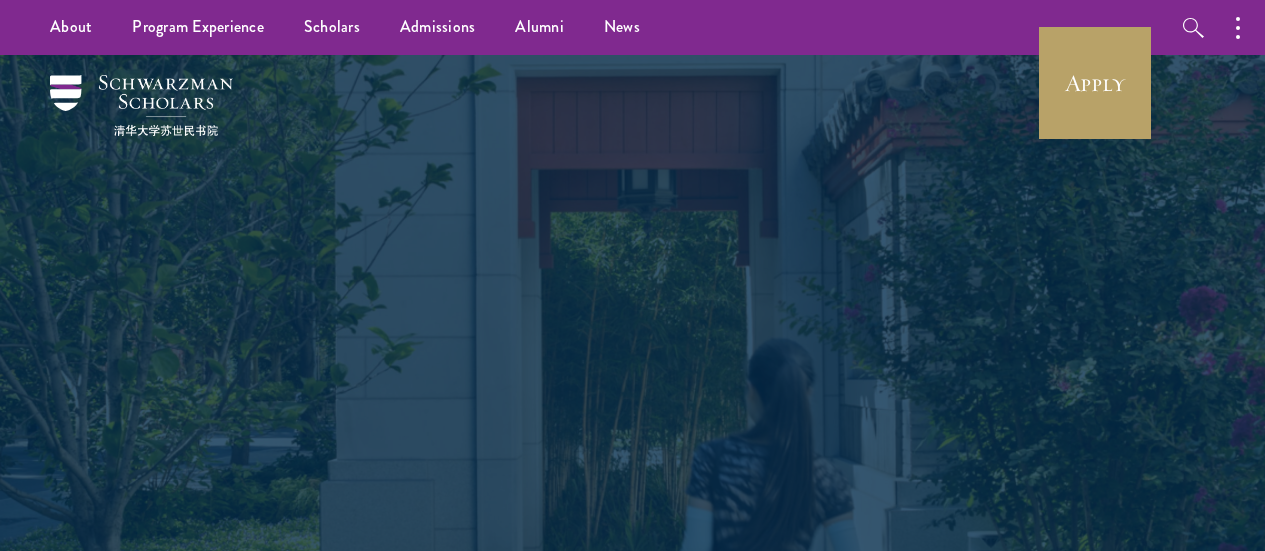 scroll, scrollTop: 0, scrollLeft: 0, axis: both 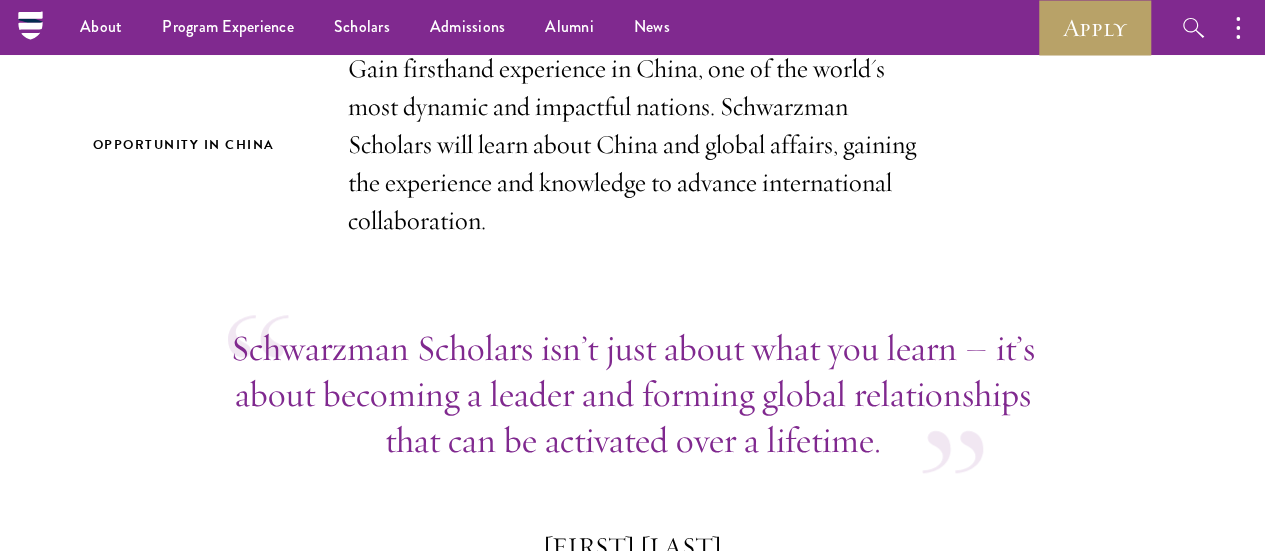 drag, startPoint x: 1273, startPoint y: 44, endPoint x: 1262, endPoint y: 83, distance: 40.5216 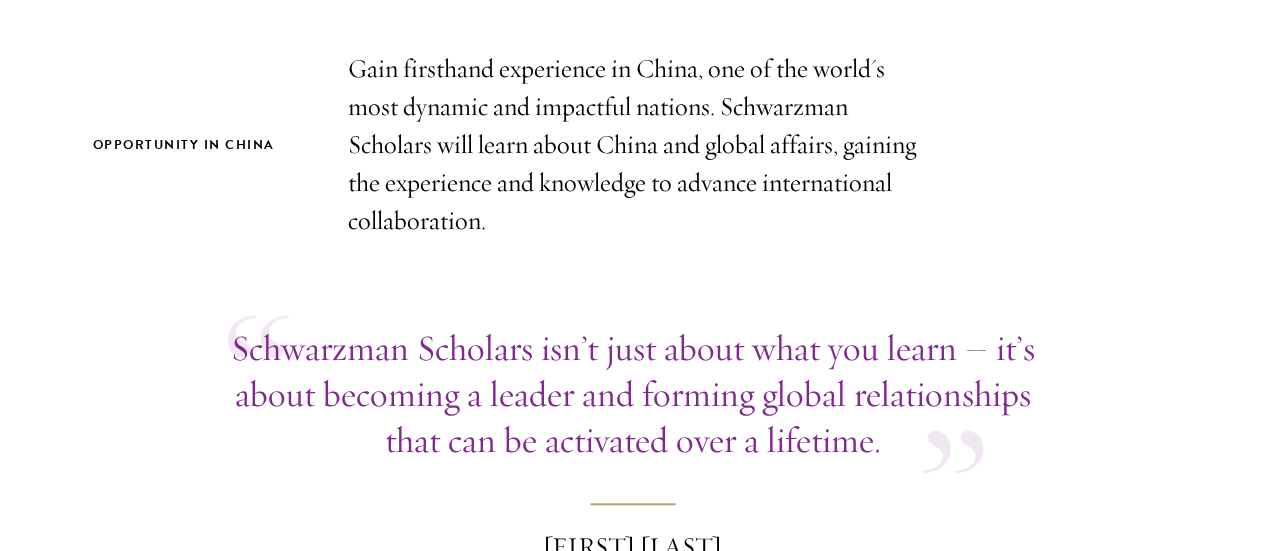 scroll, scrollTop: 8247, scrollLeft: 0, axis: vertical 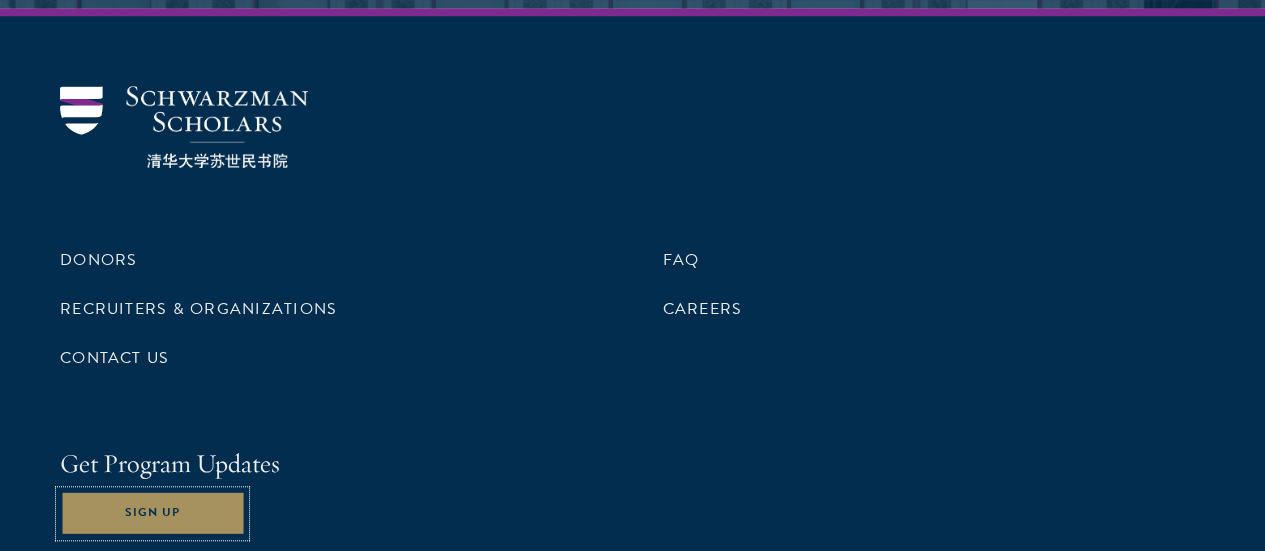 type 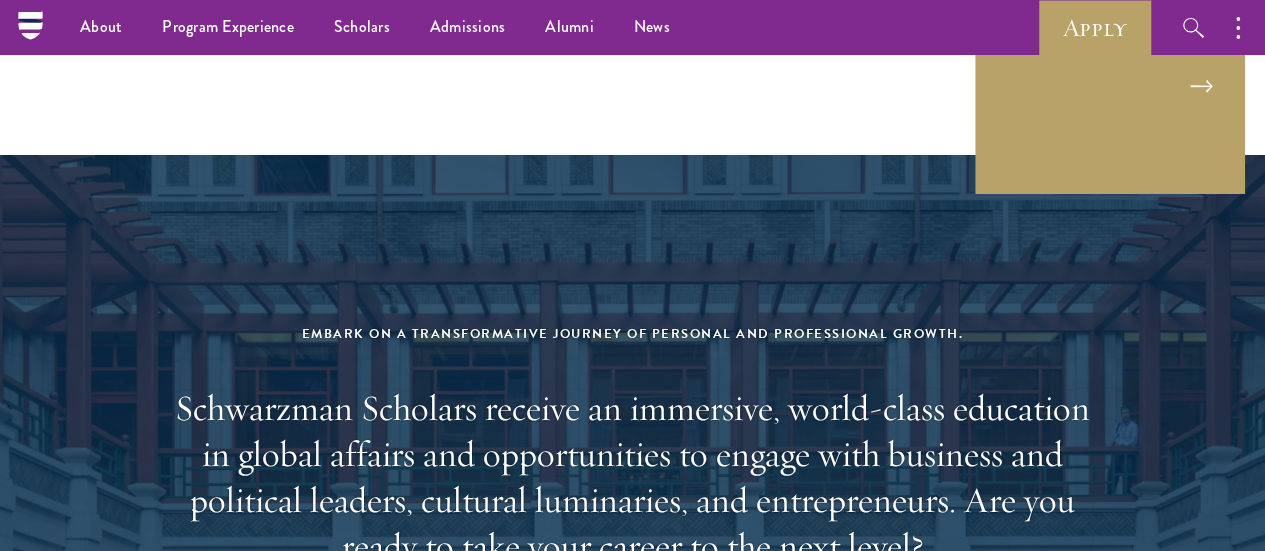 scroll, scrollTop: 6634, scrollLeft: 0, axis: vertical 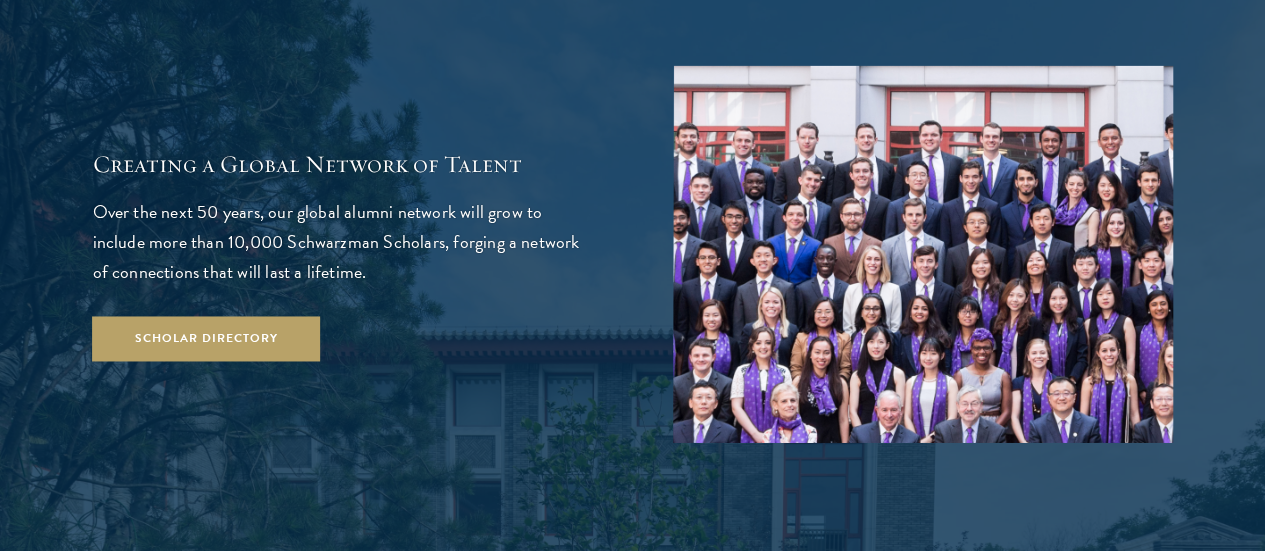 type 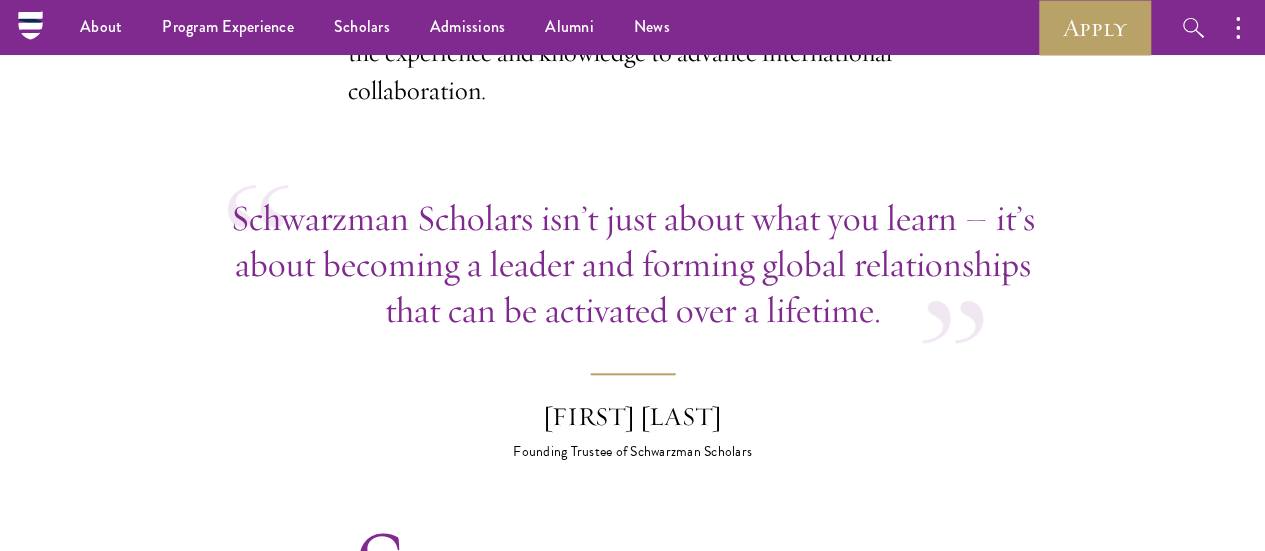 scroll, scrollTop: 715, scrollLeft: 0, axis: vertical 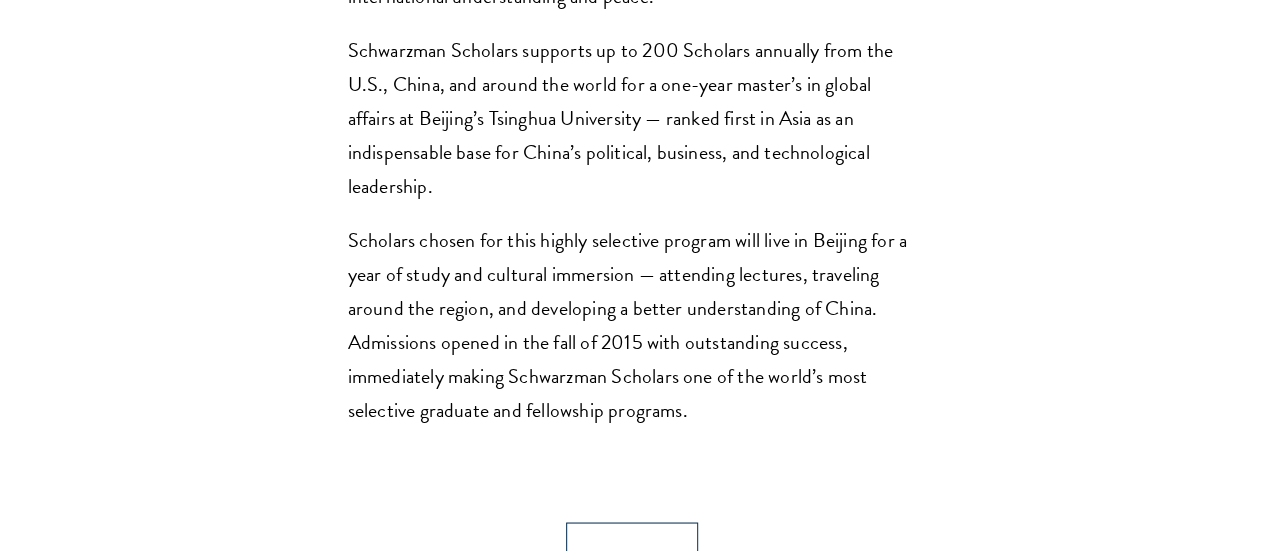 click on "Schwarzman Scholars supports up to 200 Scholars annually from the U.S., China, and around the world for a one-year master’s in global affairs at Beijing’s Tsinghua University — ranked first in Asia as an indispensable base for China’s political, business, and technological leadership." at bounding box center (633, 118) 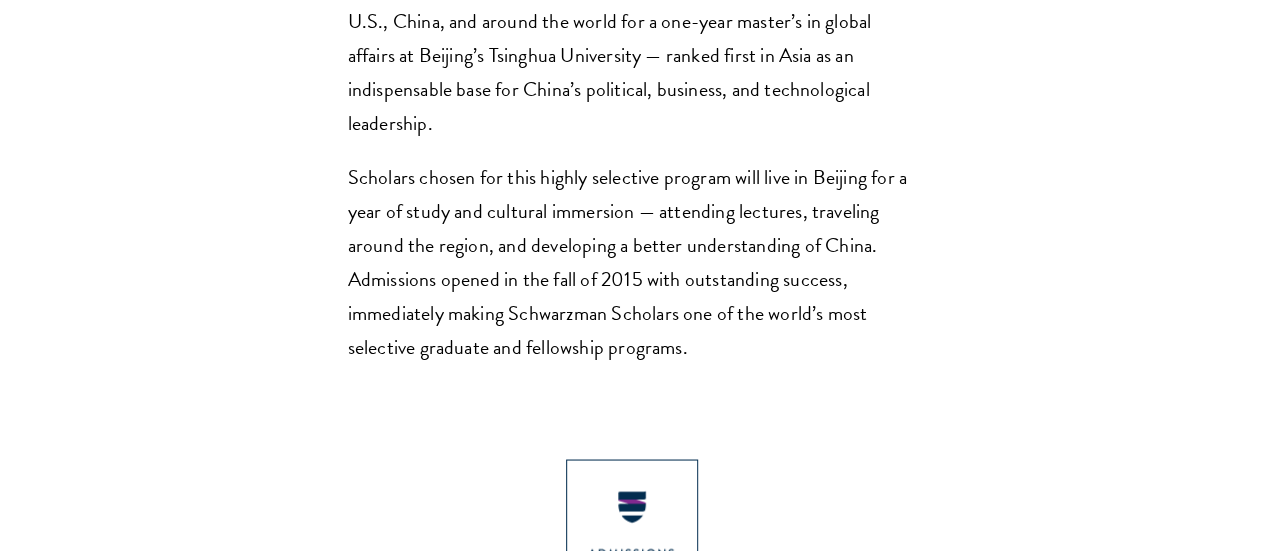 scroll, scrollTop: 1843, scrollLeft: 0, axis: vertical 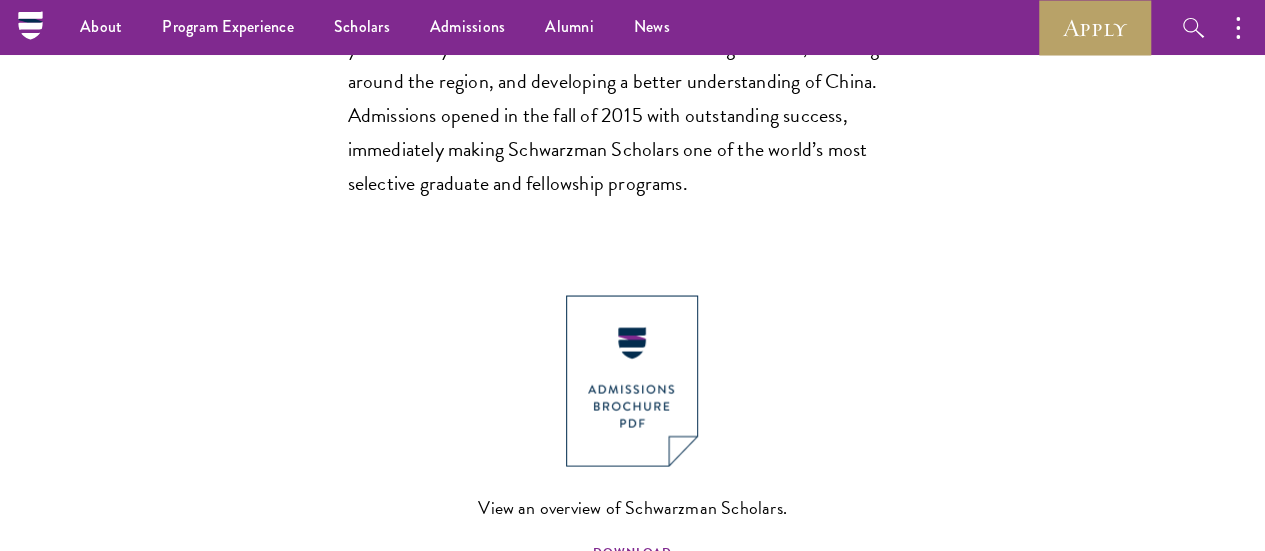 click on "Scholars chosen for this highly selective program will live in Beijing for a year of study and cultural immersion — attending lectures, traveling around the region, and developing a better understanding of China. Admissions opened in the fall of 2015 with outstanding success, immediately making Schwarzman Scholars one of the world’s most selective graduate and fellowship programs." at bounding box center [633, 98] 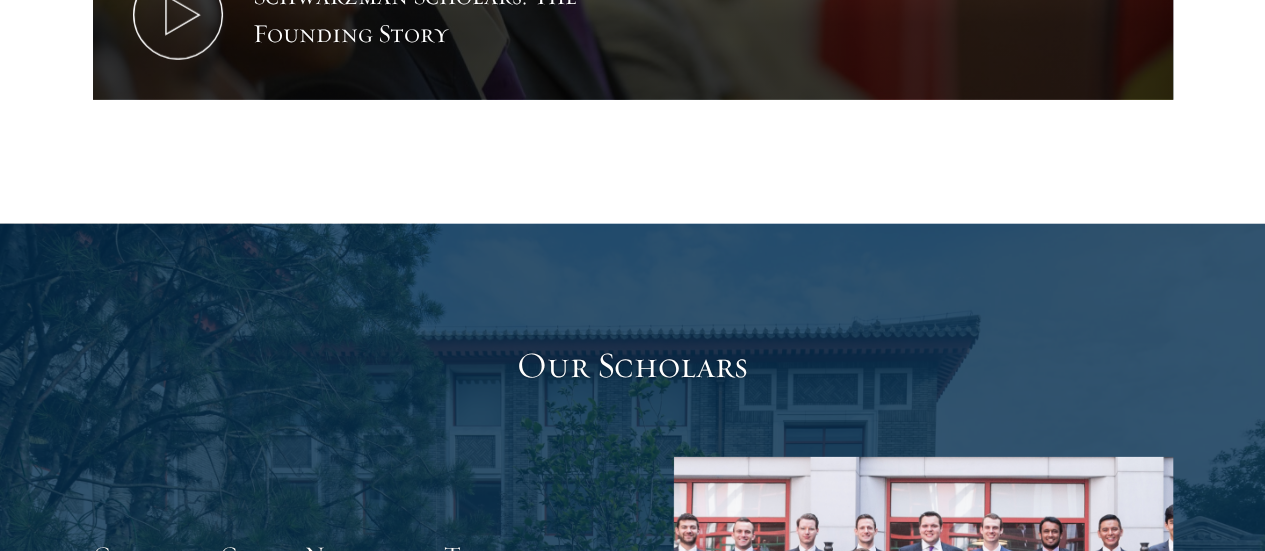 scroll, scrollTop: 2978, scrollLeft: 0, axis: vertical 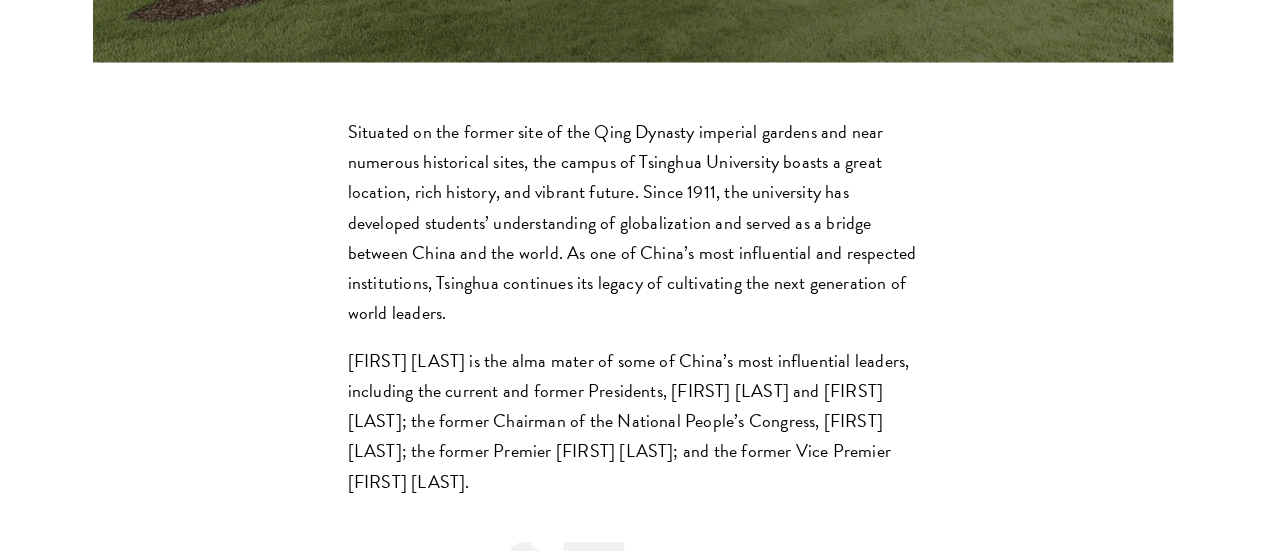 click on "Situated on the former site of the Qing Dynasty imperial gardens and near numerous historical sites, the campus of Tsinghua University boasts a great location, rich history, and vibrant future. Since 1911, the university has developed students’ understanding of globalization and served as a bridge between China and the world. As one of China’s most influential and respected institutions, Tsinghua continues its legacy of cultivating the next generation of world leaders." at bounding box center (633, 222) 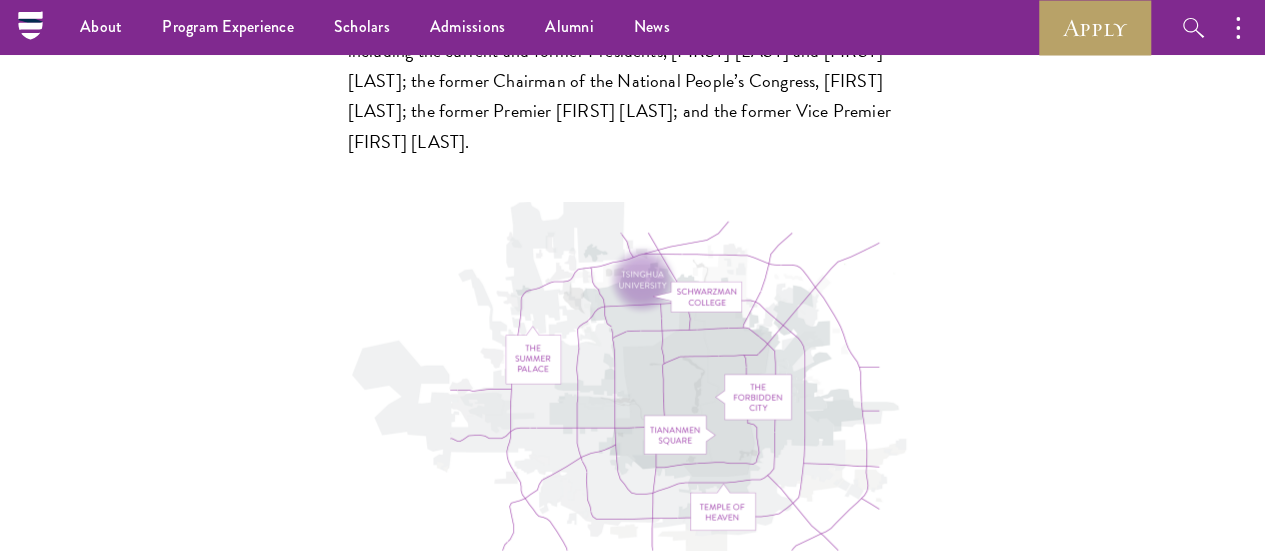 scroll, scrollTop: 5704, scrollLeft: 0, axis: vertical 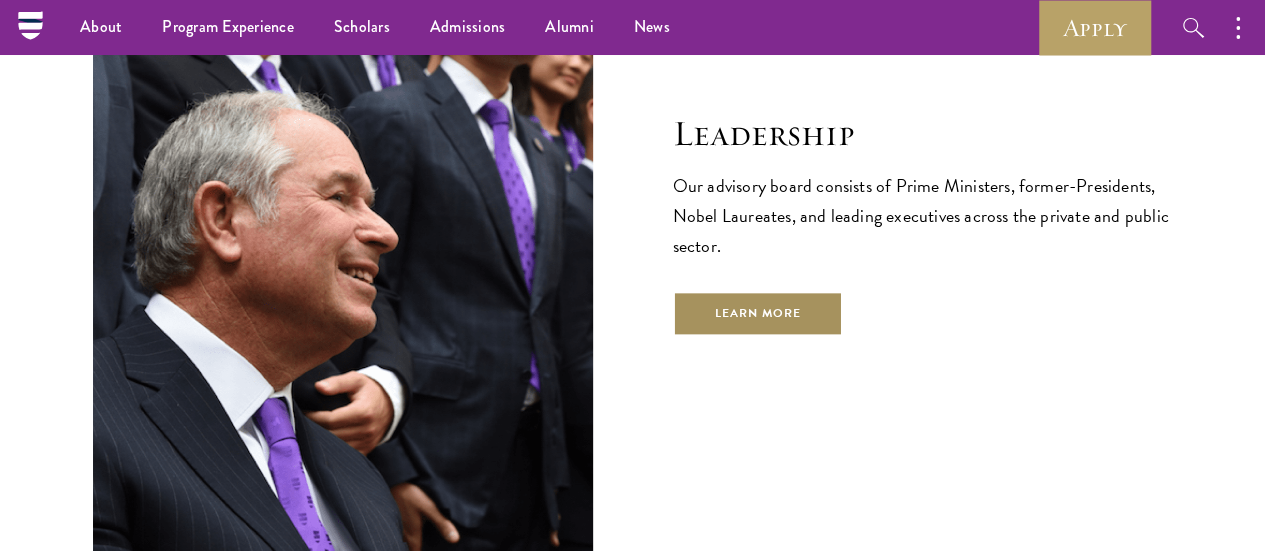 click on "Learn More" at bounding box center [758, 313] 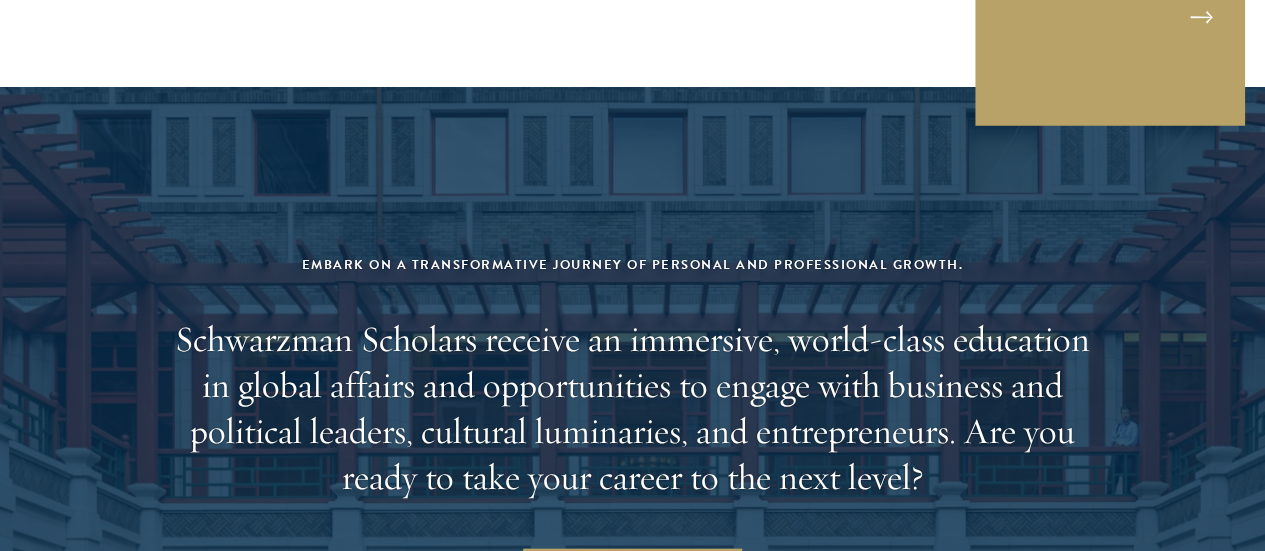 scroll, scrollTop: 7574, scrollLeft: 0, axis: vertical 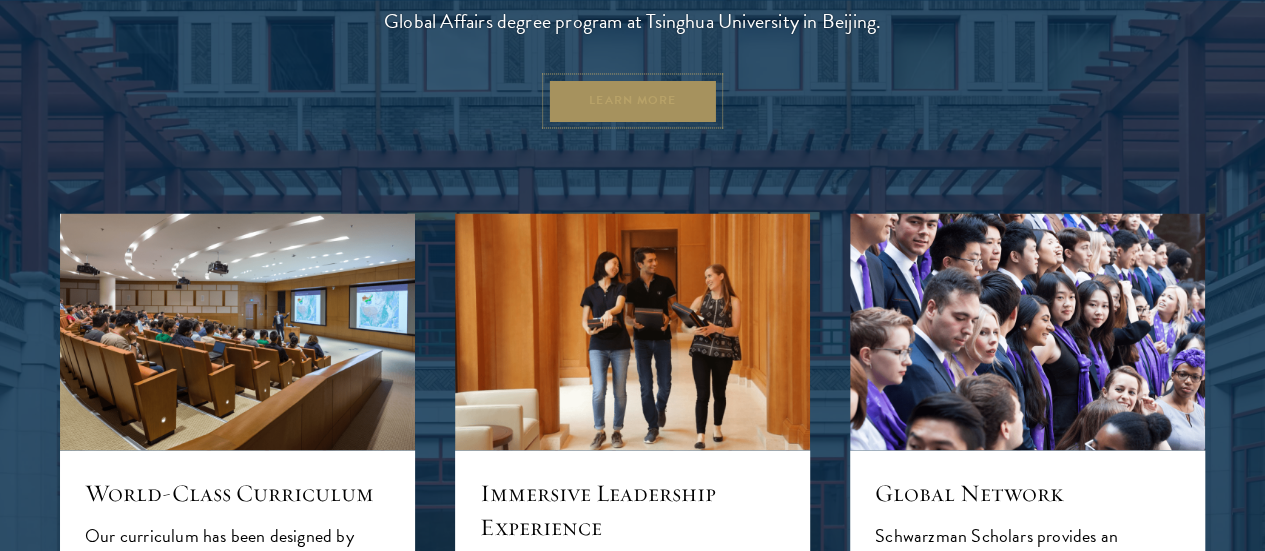 click on "Learn More" at bounding box center (632, 100) 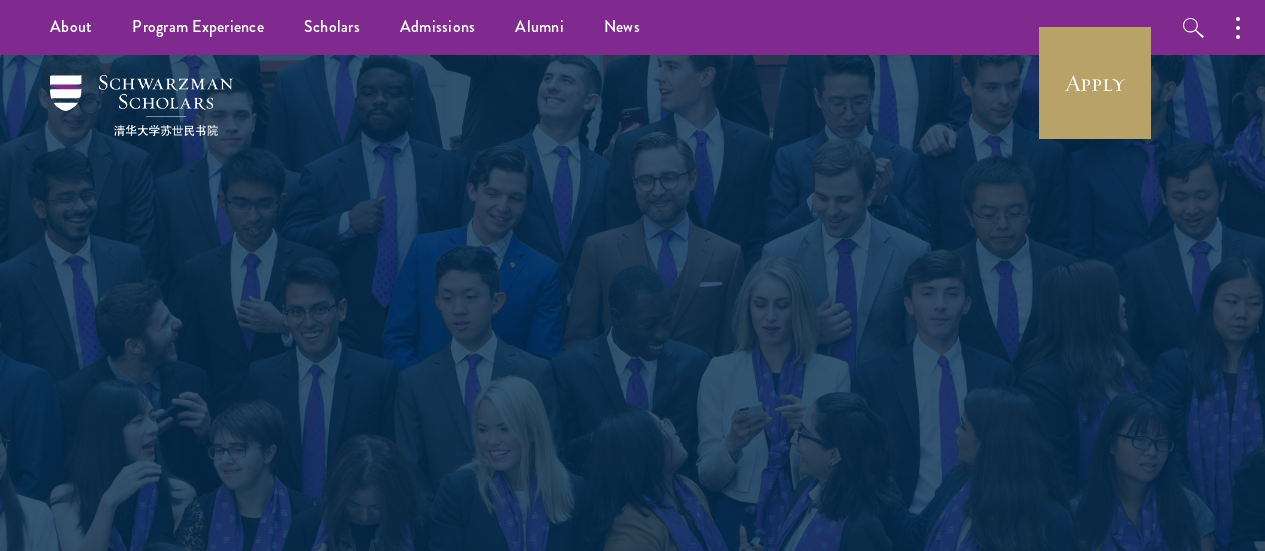 scroll, scrollTop: 0, scrollLeft: 0, axis: both 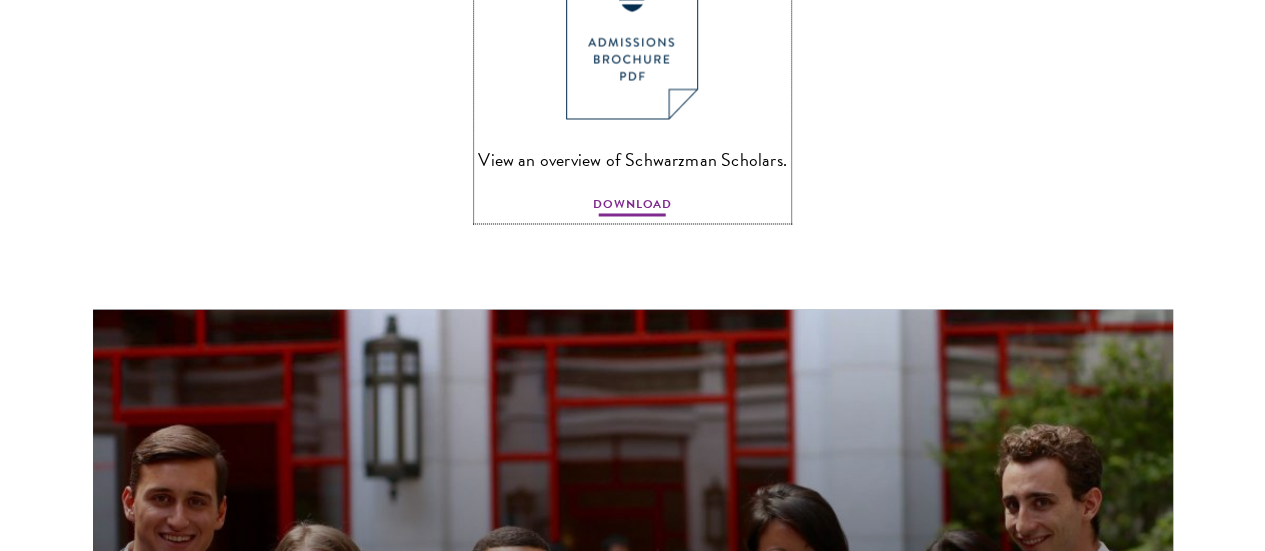 click on "DOWNLOAD" at bounding box center [632, 207] 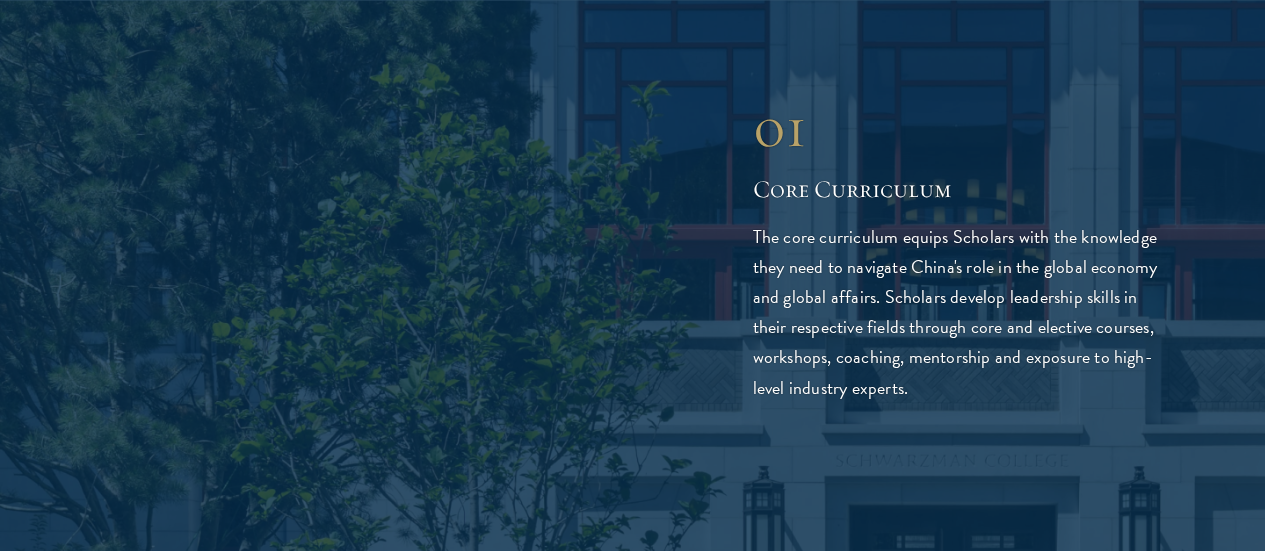 scroll, scrollTop: 3012, scrollLeft: 0, axis: vertical 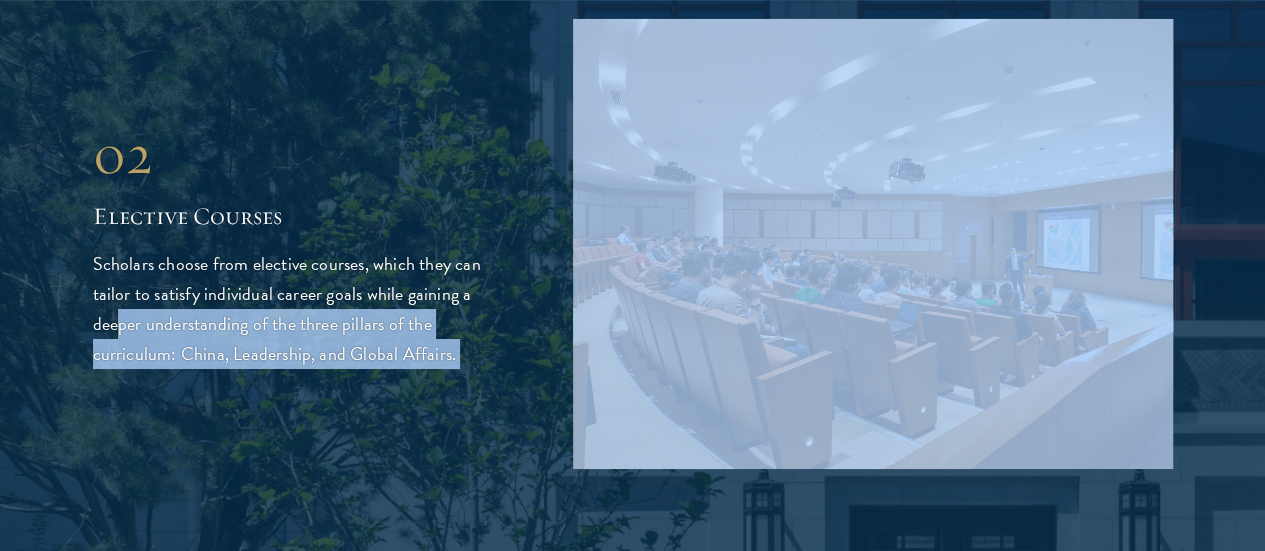 drag, startPoint x: 162, startPoint y: 89, endPoint x: 348, endPoint y: 155, distance: 197.36261 